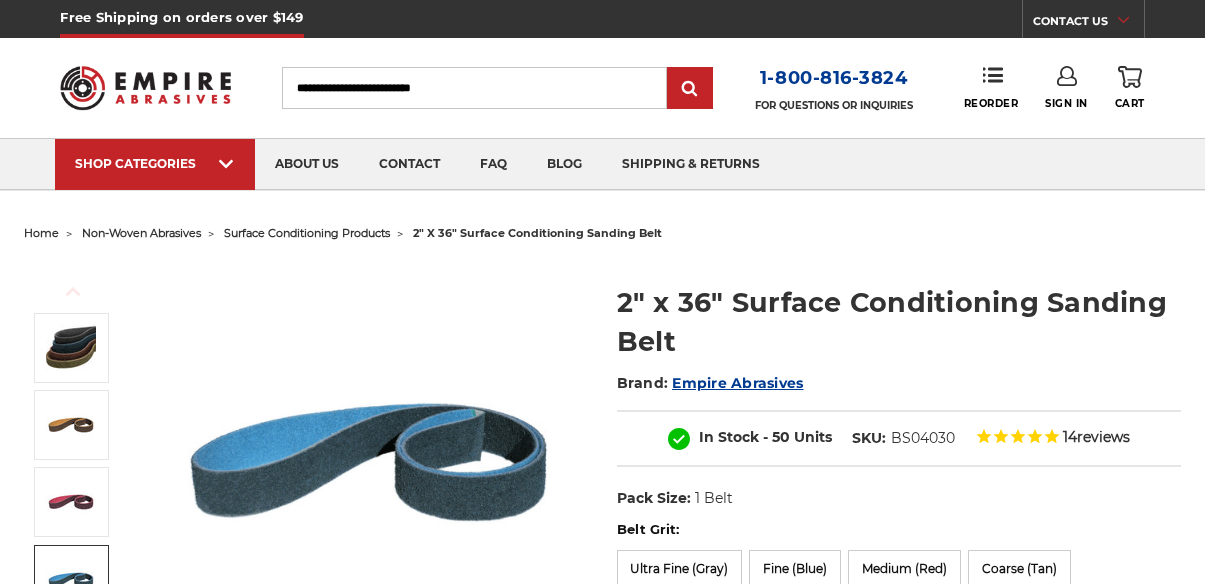 scroll, scrollTop: 200, scrollLeft: 0, axis: vertical 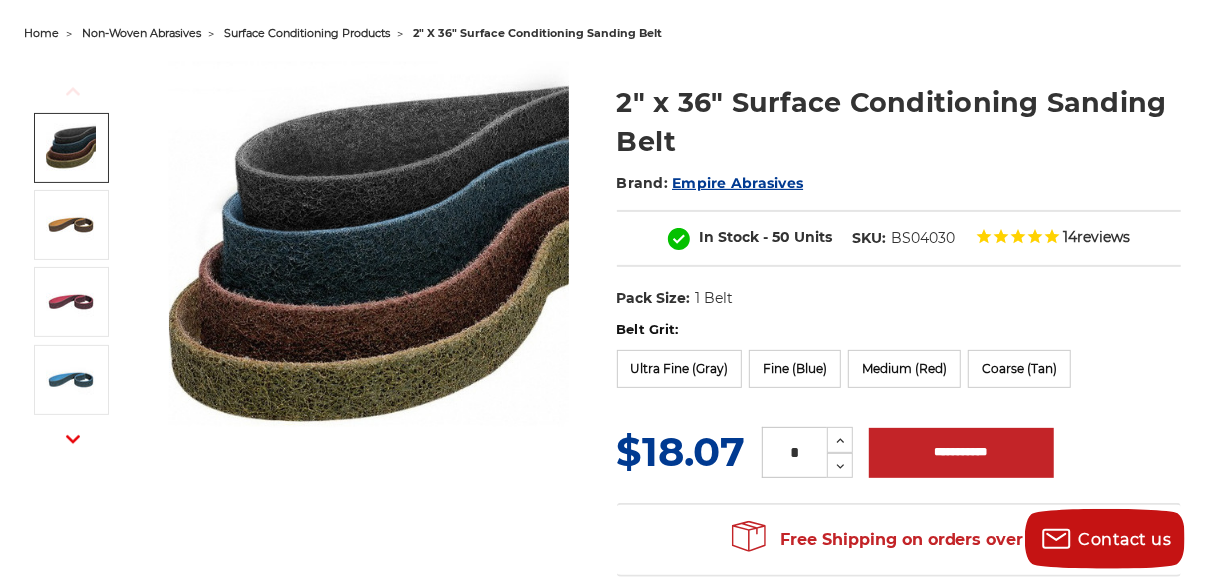 click at bounding box center [71, 148] 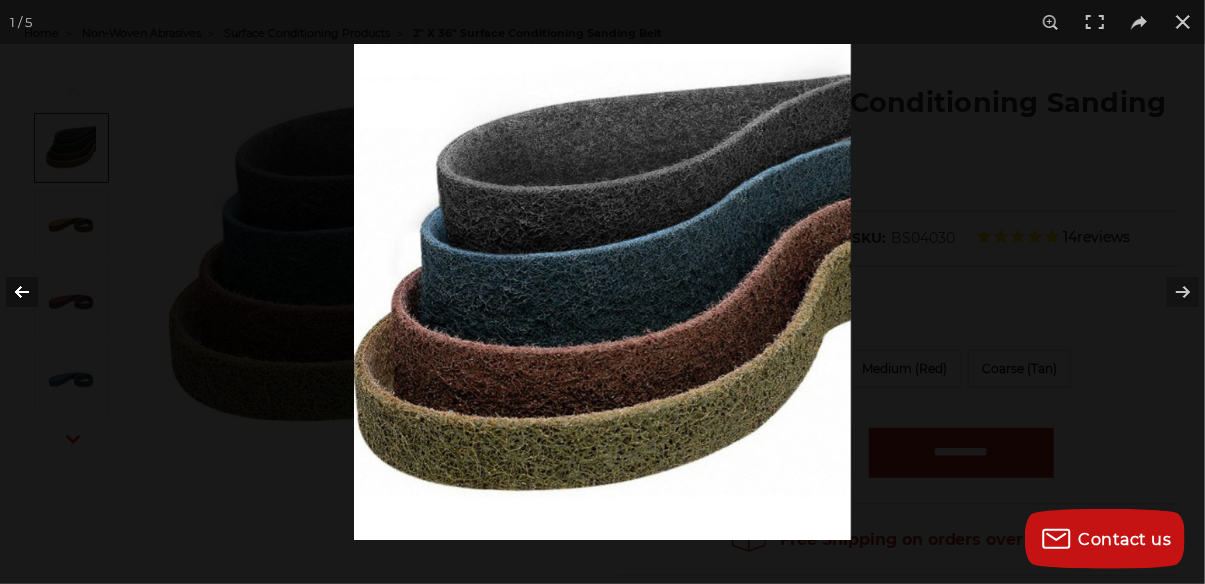 click at bounding box center (35, 292) 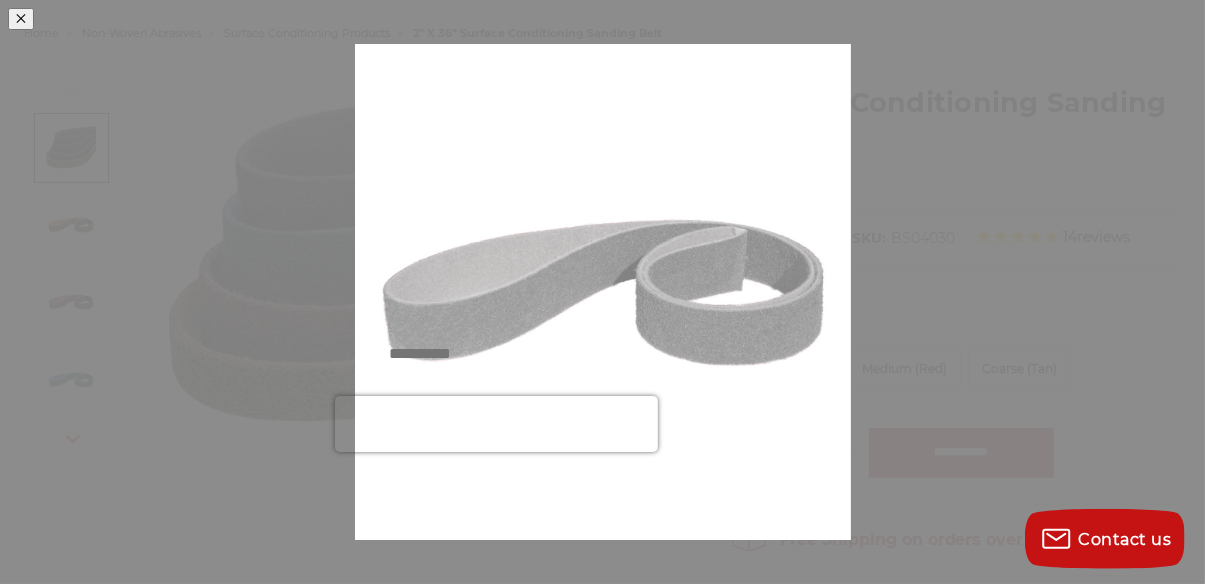 click on "✕" at bounding box center [602, 19] 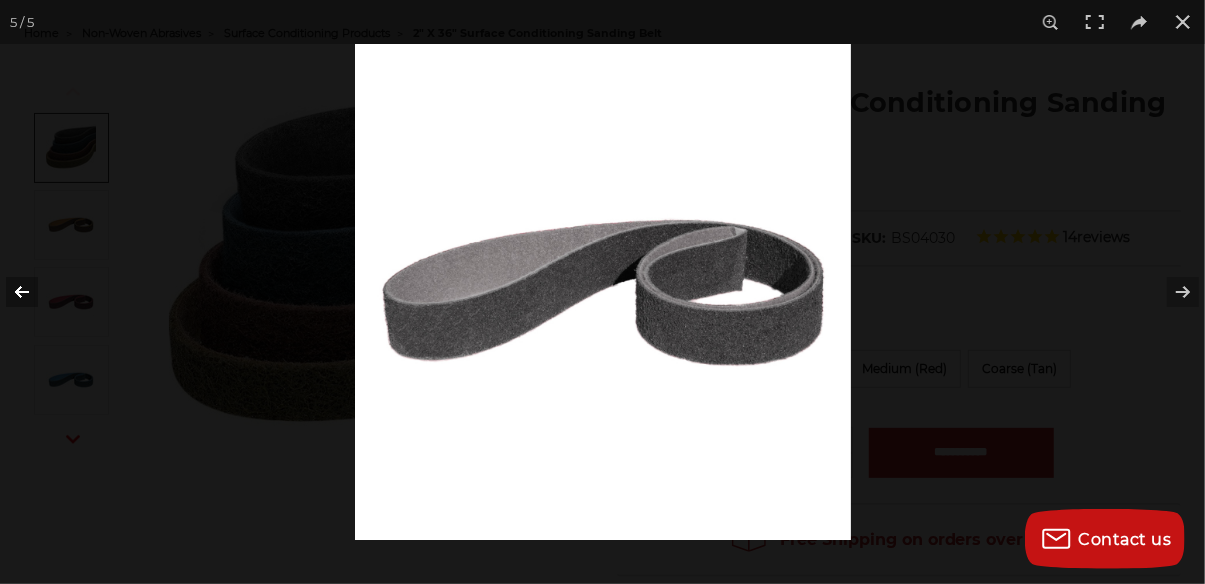 click at bounding box center (35, 292) 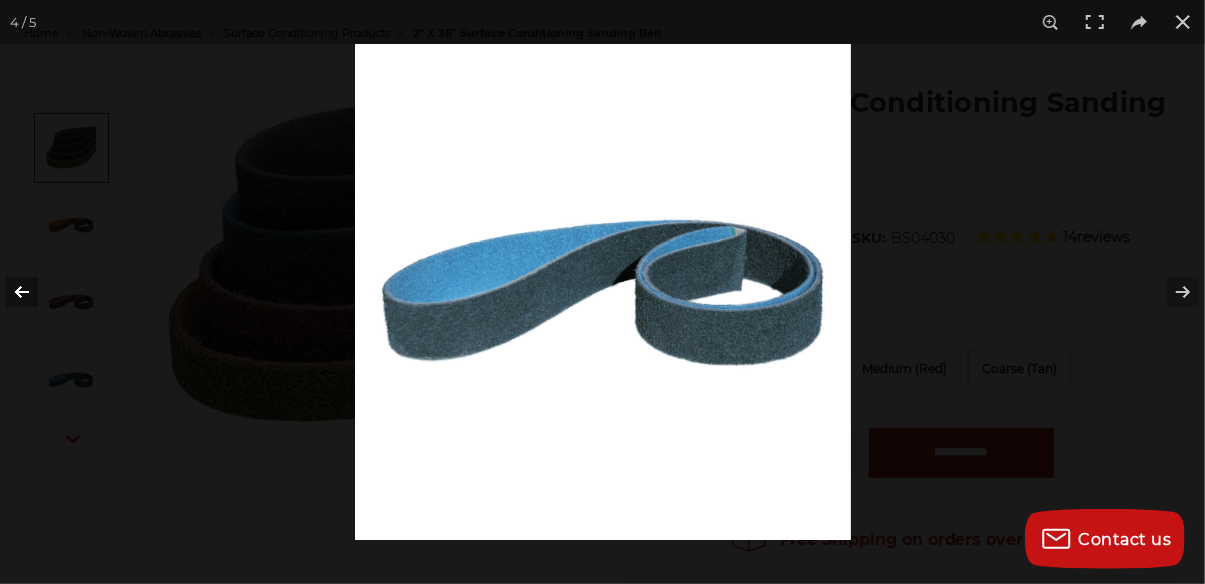 click at bounding box center (35, 292) 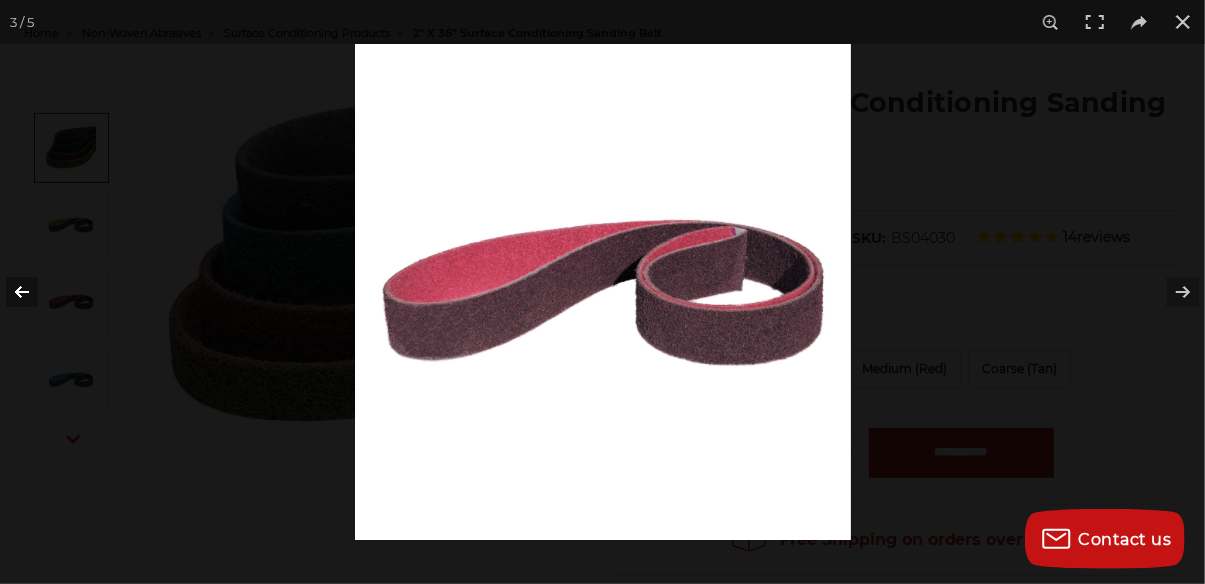 click at bounding box center (35, 292) 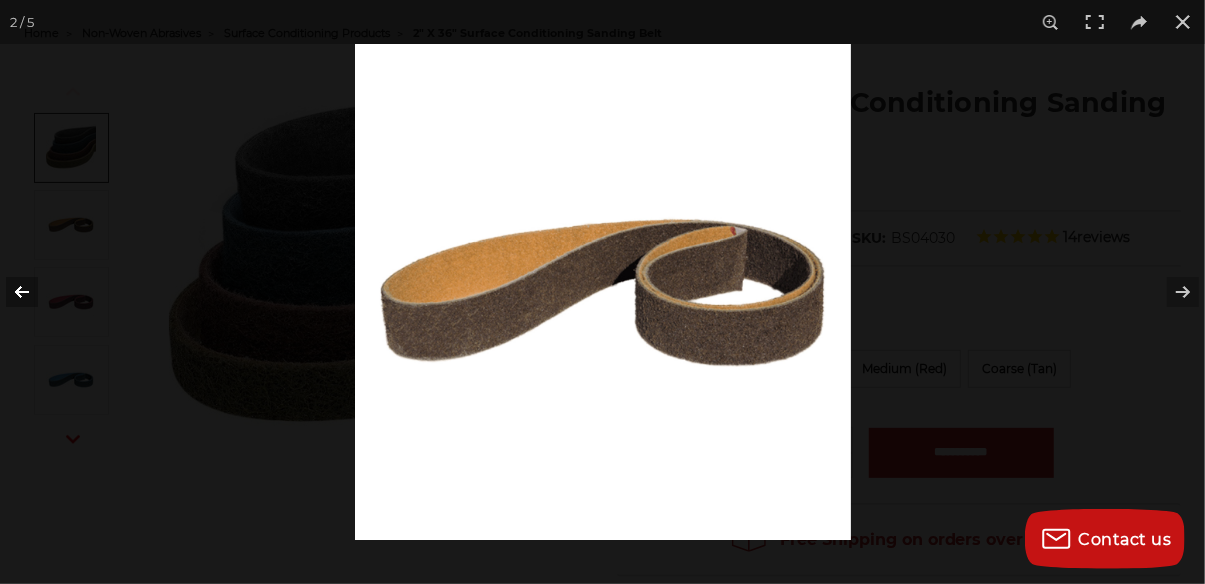 click at bounding box center (35, 292) 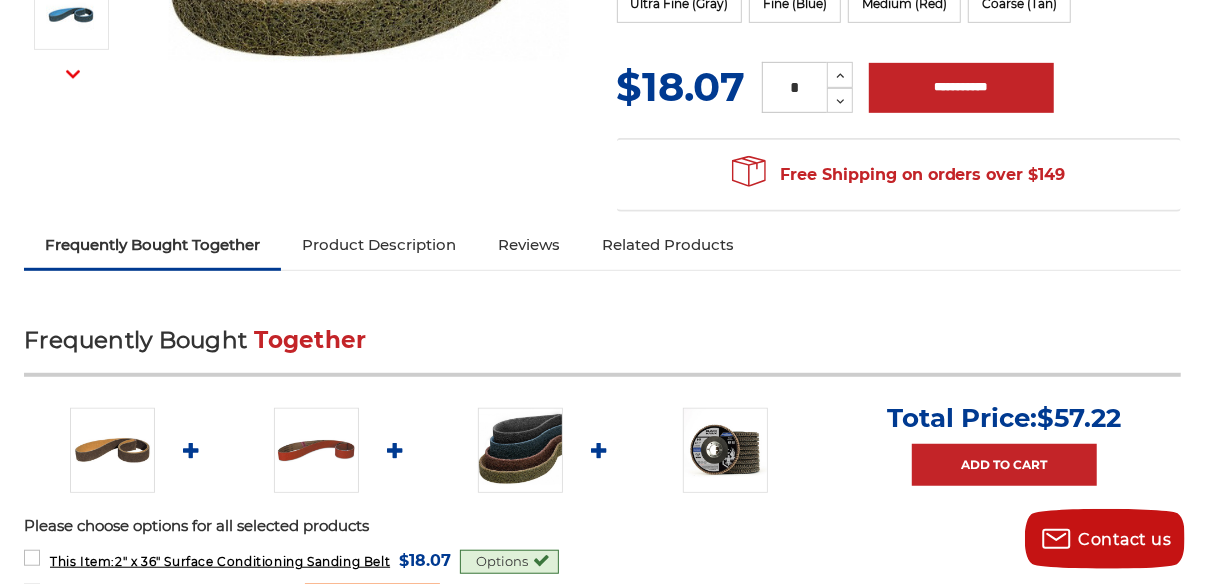 scroll, scrollTop: 800, scrollLeft: 0, axis: vertical 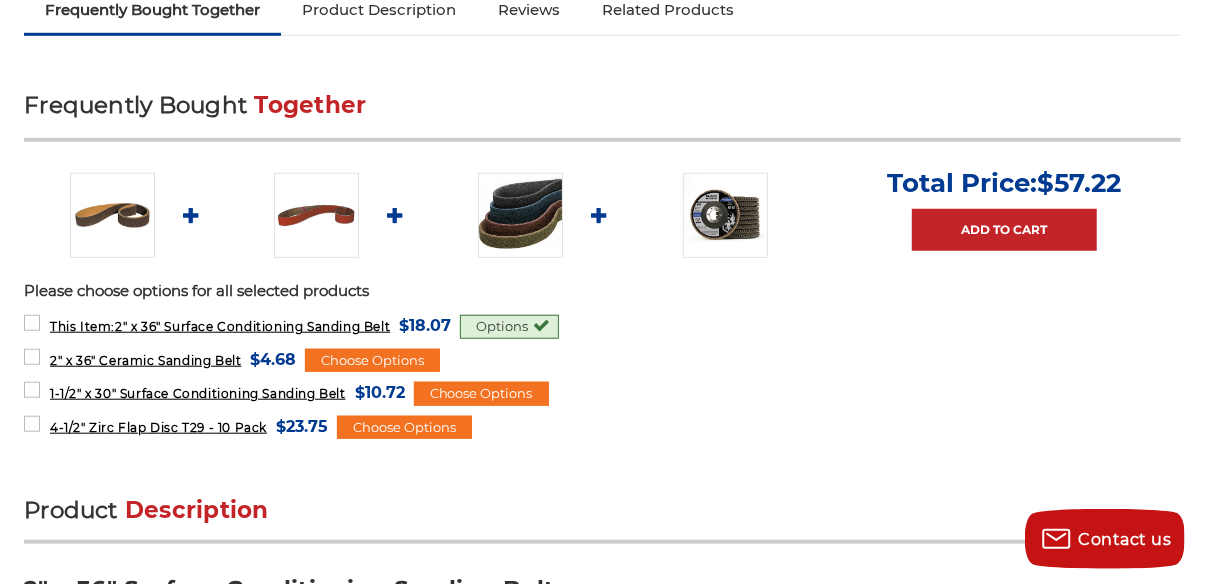 click at bounding box center [520, 215] 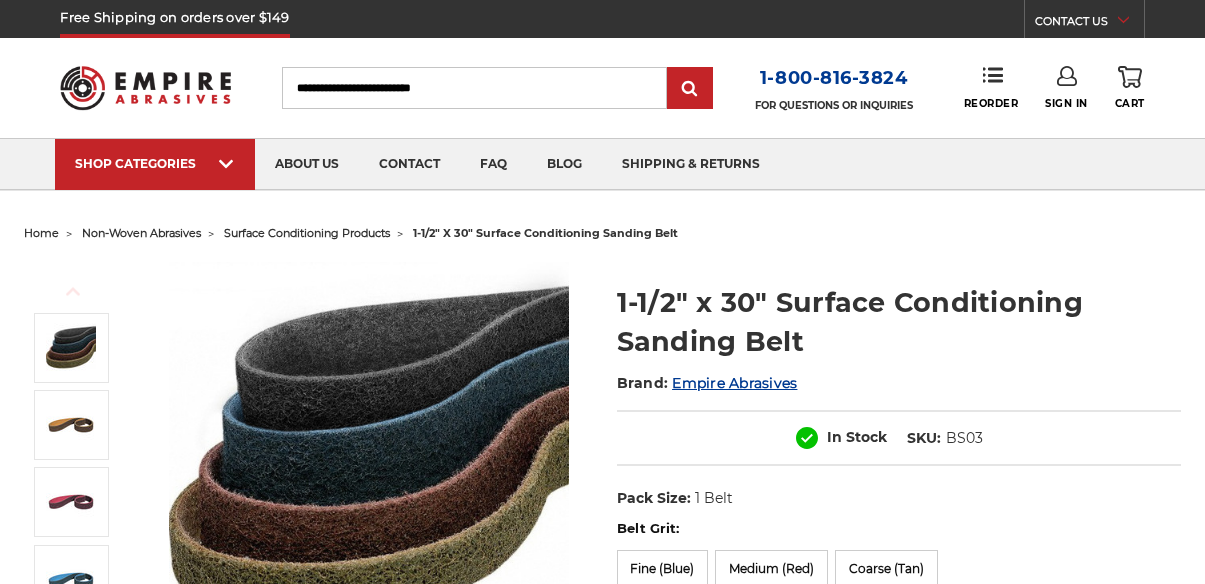 scroll, scrollTop: 0, scrollLeft: 0, axis: both 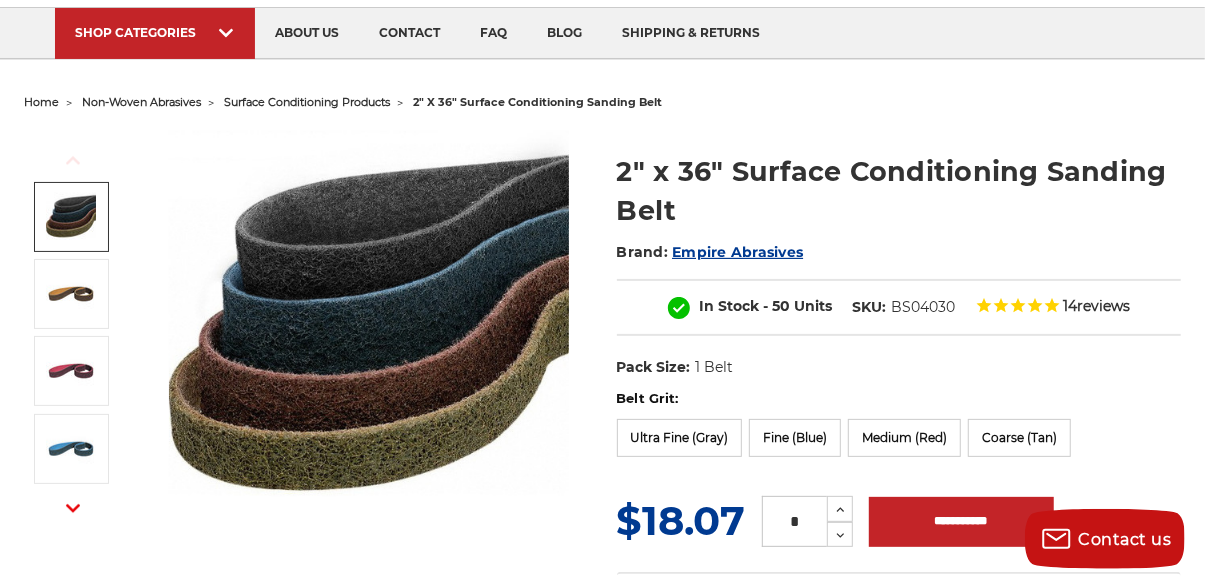 click at bounding box center (71, 217) 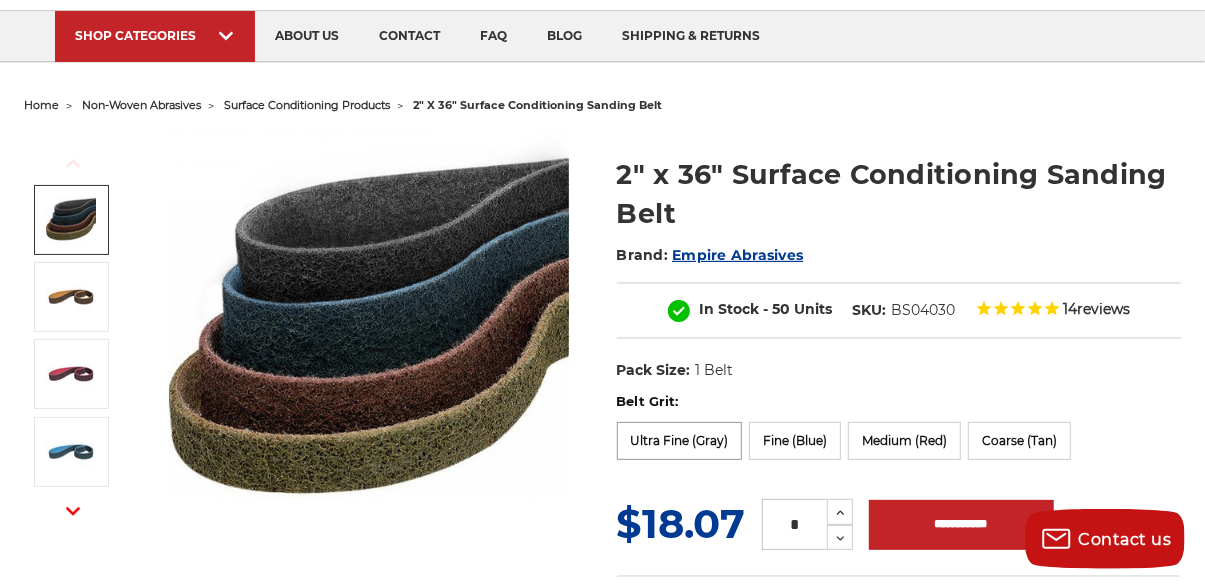 scroll, scrollTop: 0, scrollLeft: 0, axis: both 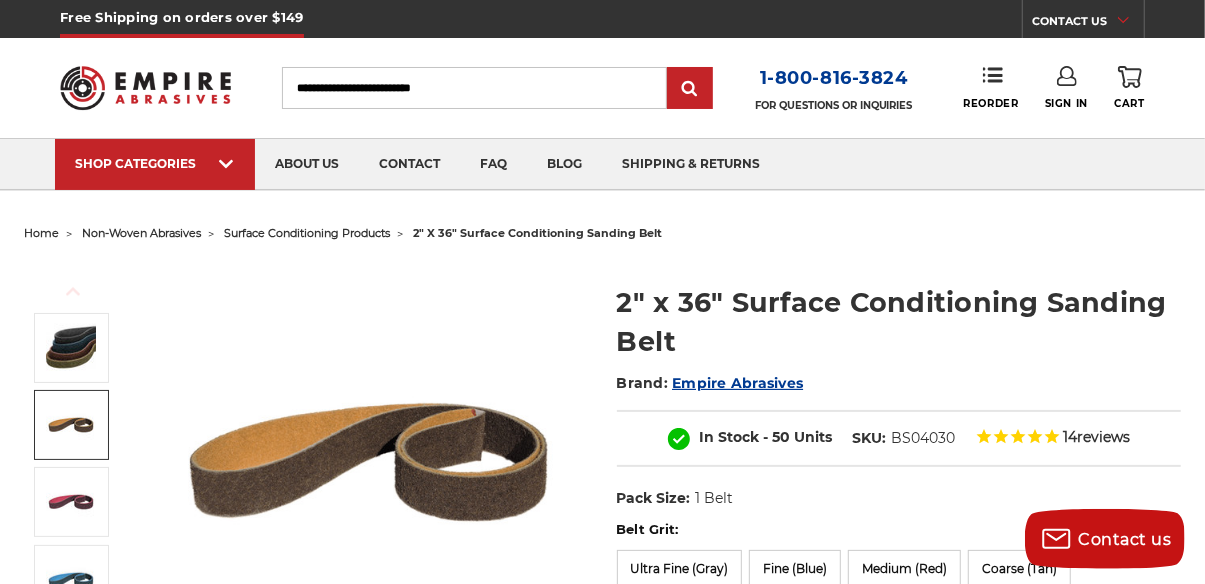click at bounding box center [71, 425] 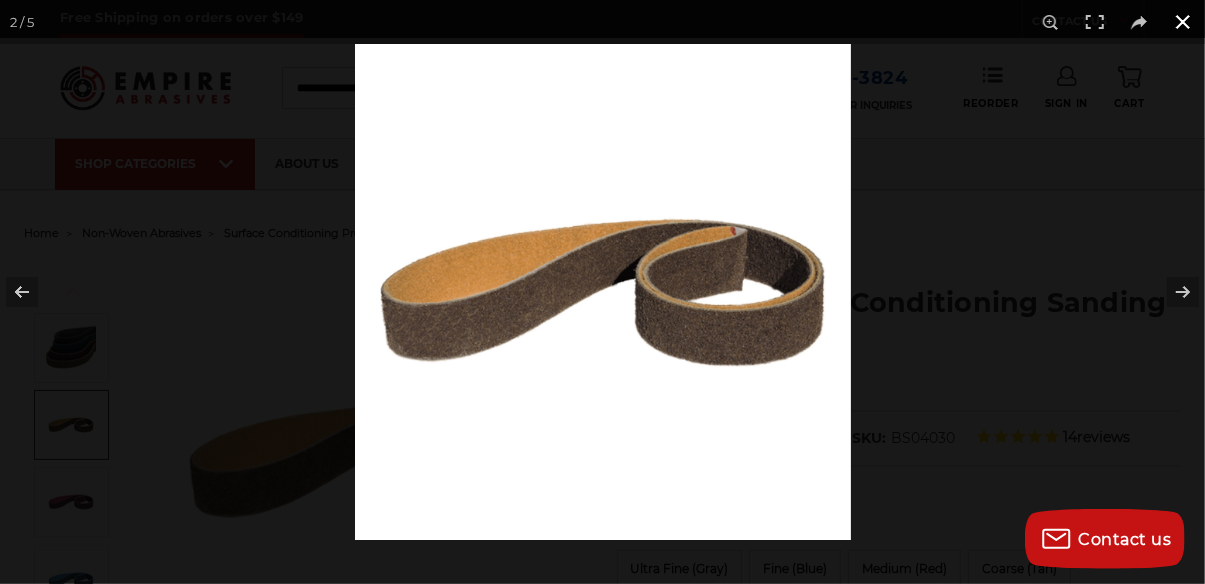 click at bounding box center (1183, 22) 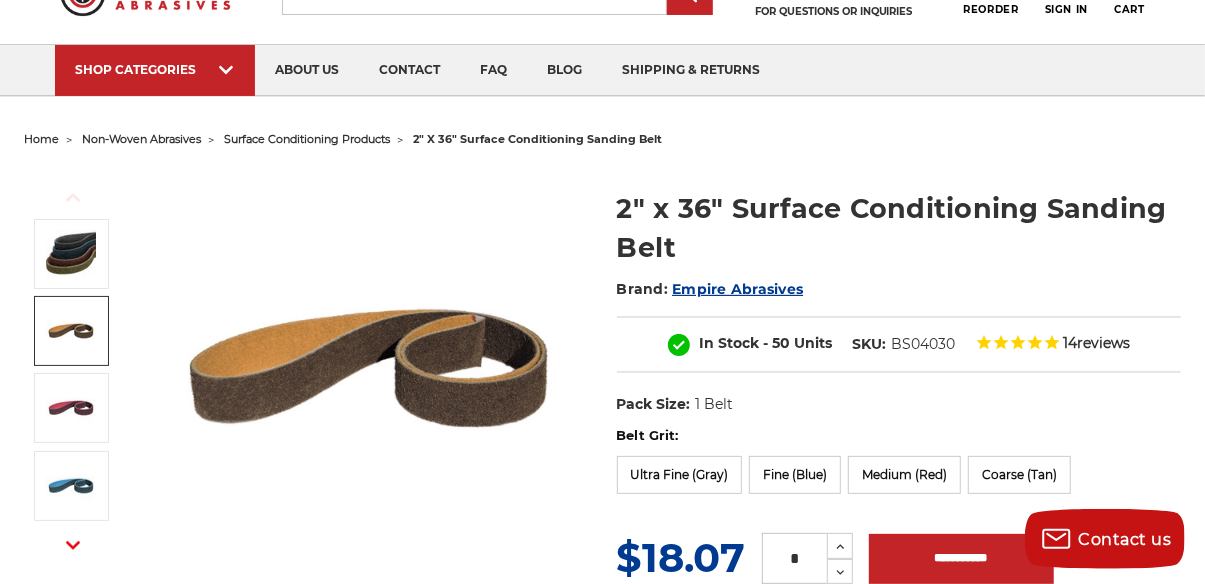scroll, scrollTop: 200, scrollLeft: 0, axis: vertical 